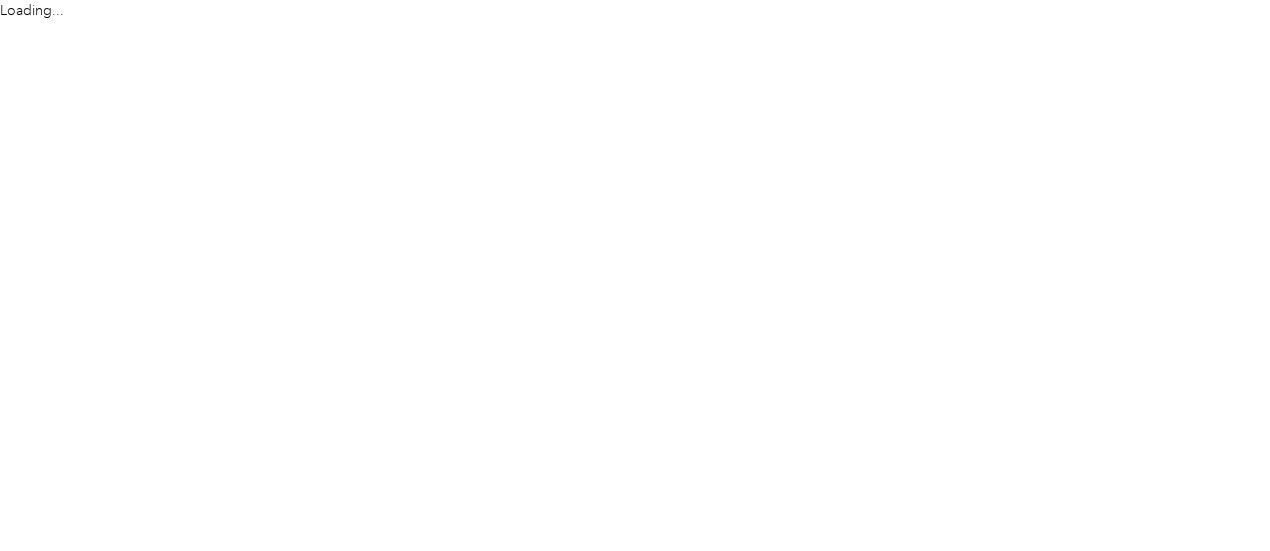 scroll, scrollTop: 0, scrollLeft: 0, axis: both 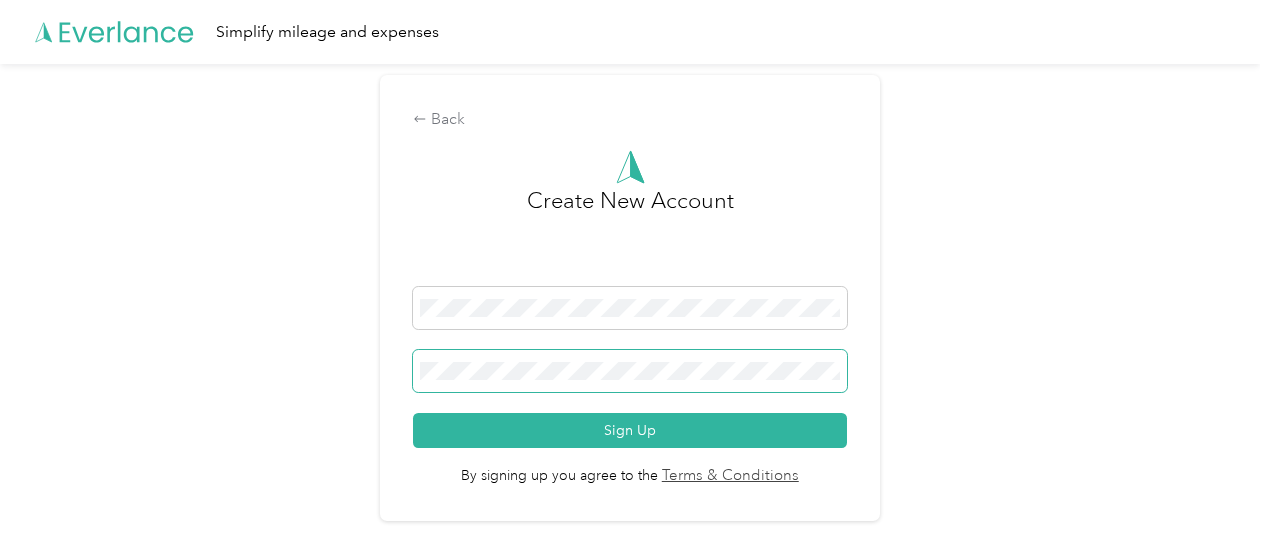 click at bounding box center (630, 371) 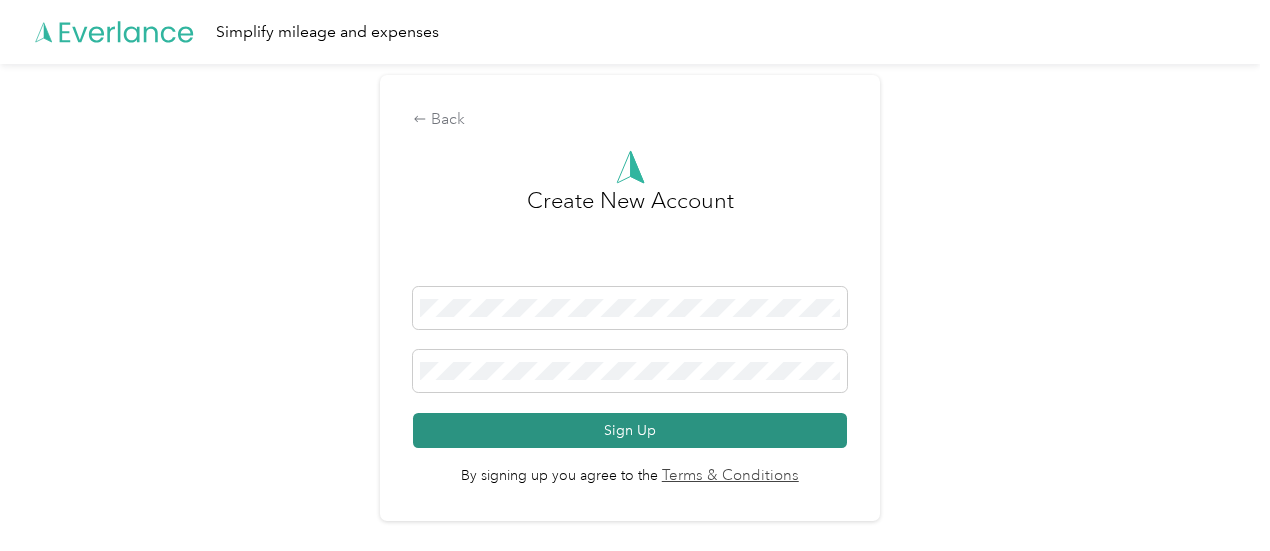 click on "Sign Up" at bounding box center [630, 430] 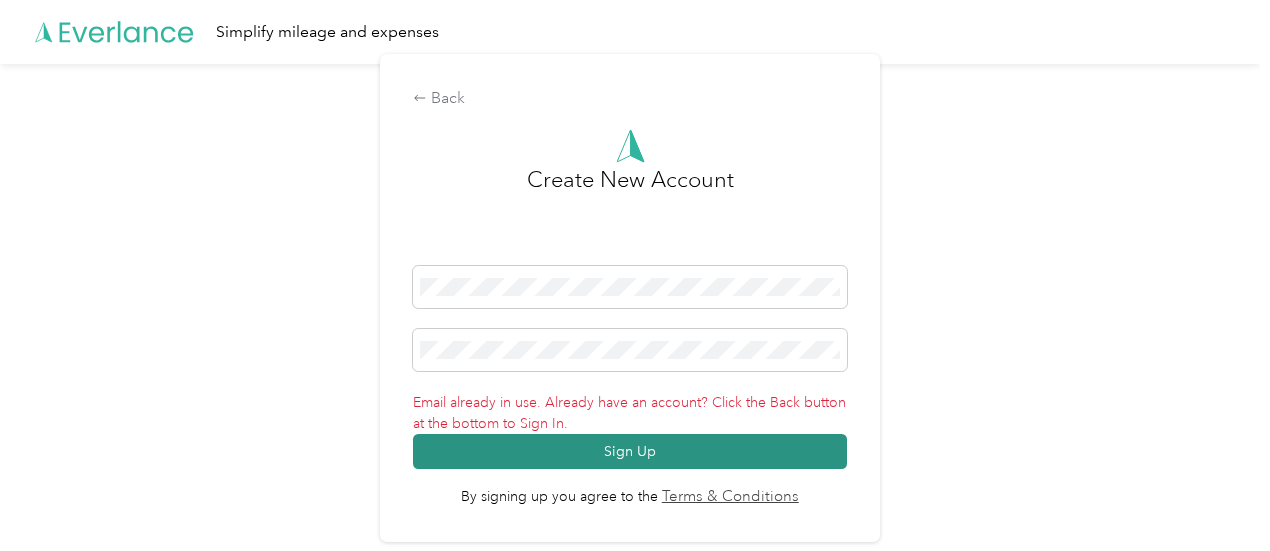 click on "Sign Up" at bounding box center [630, 451] 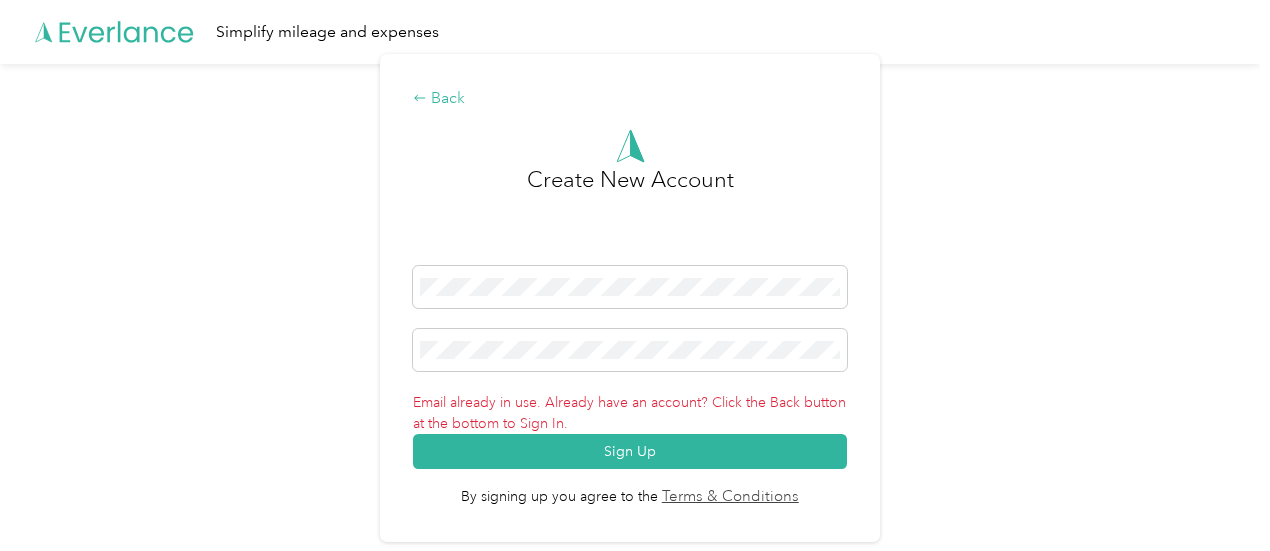 click on "Back" at bounding box center [630, 99] 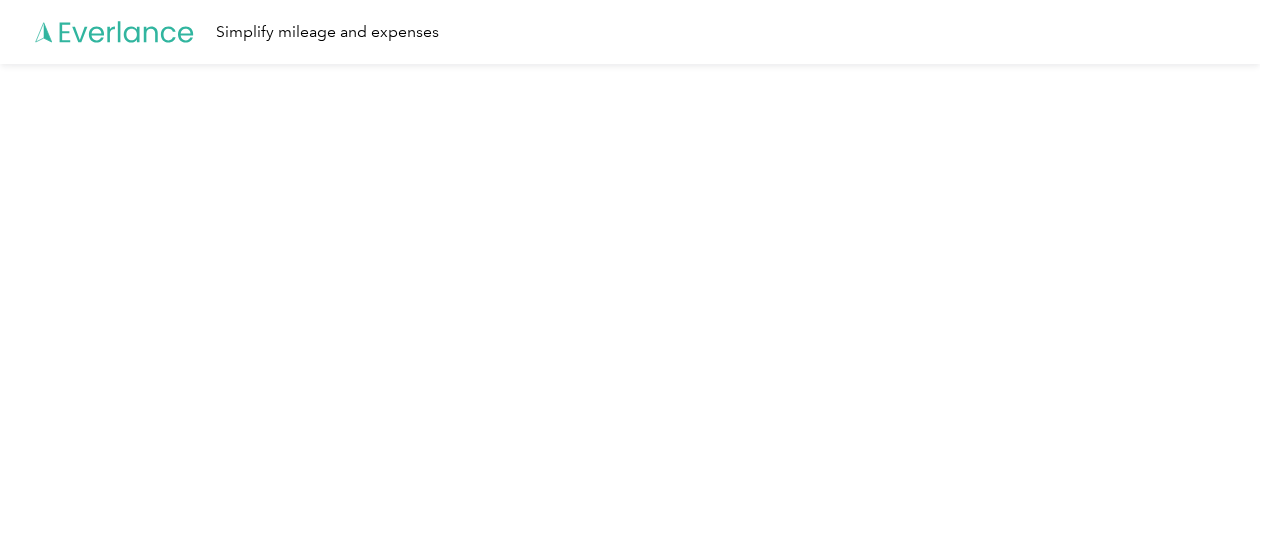click 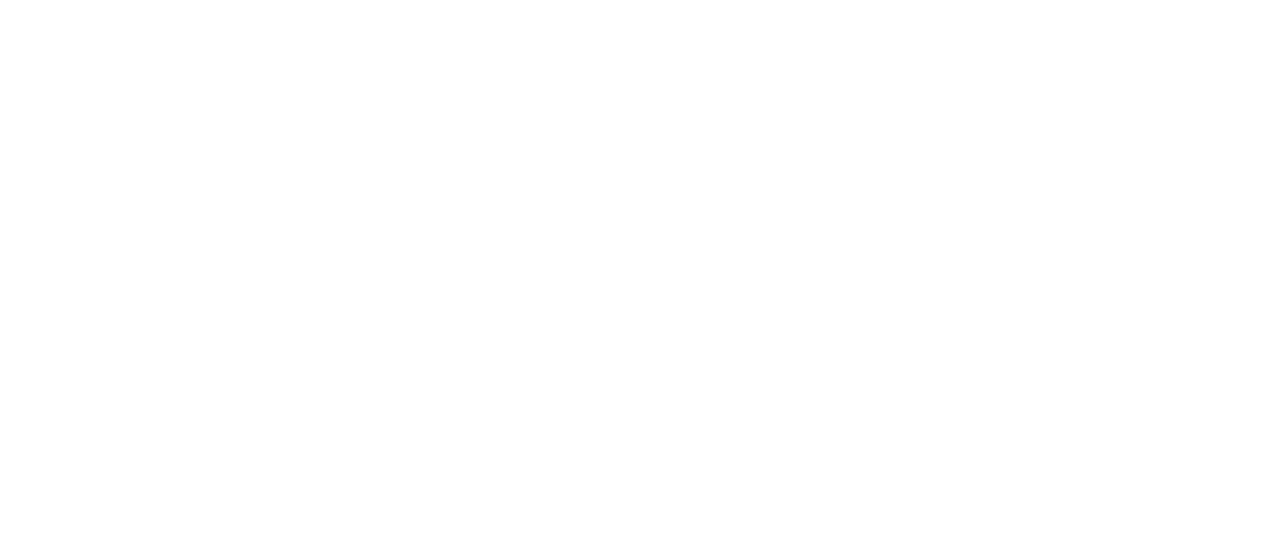 scroll, scrollTop: 0, scrollLeft: 0, axis: both 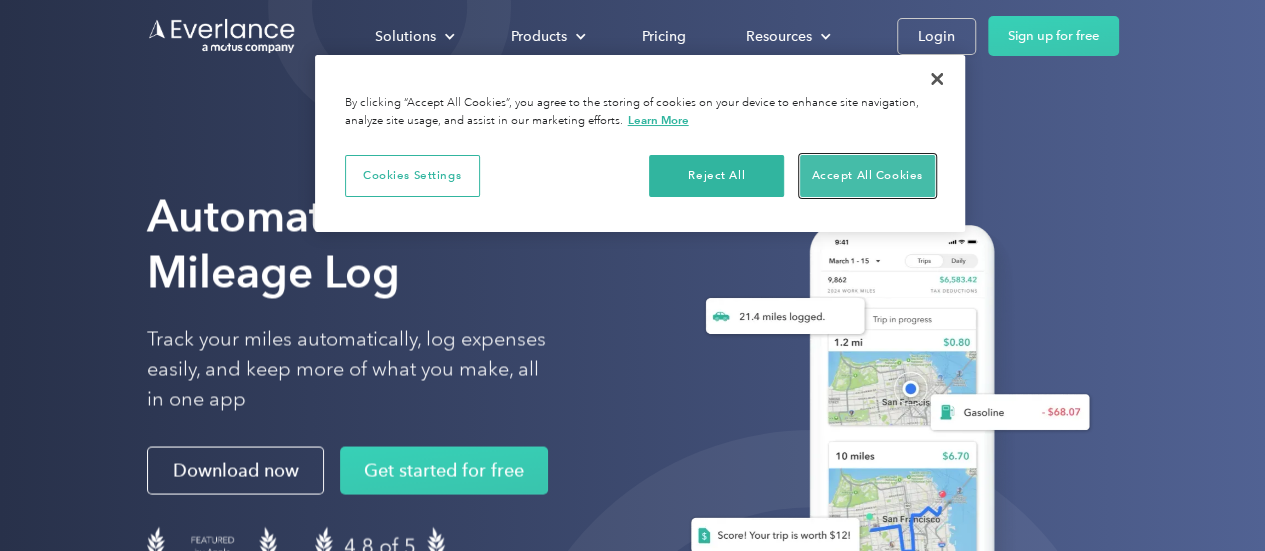 click on "Accept All Cookies" at bounding box center (867, 176) 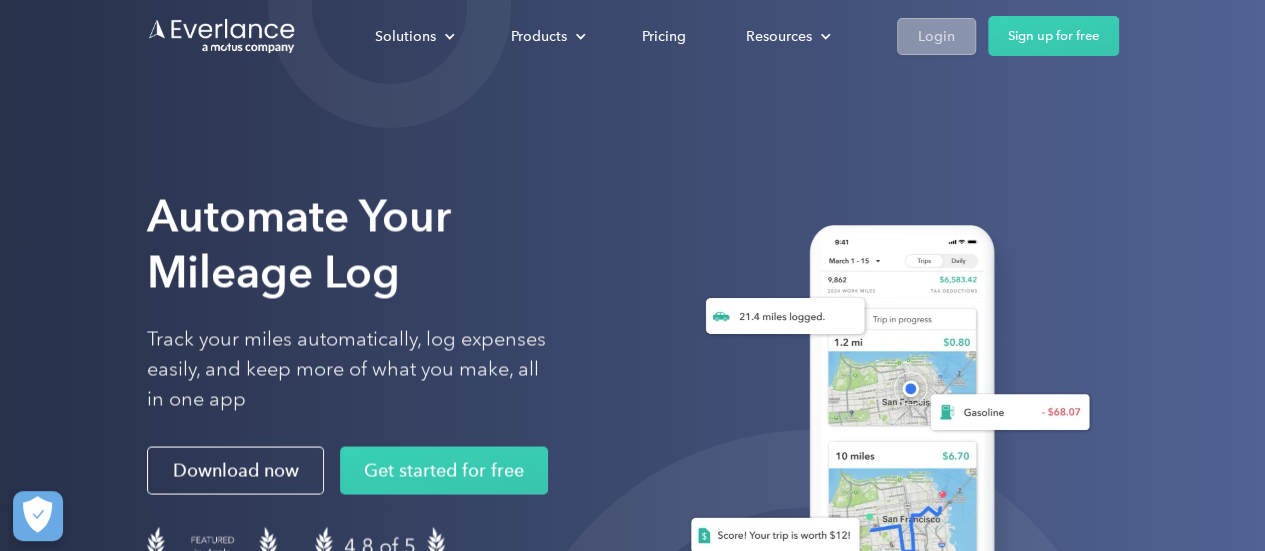 click on "Login" at bounding box center [936, 36] 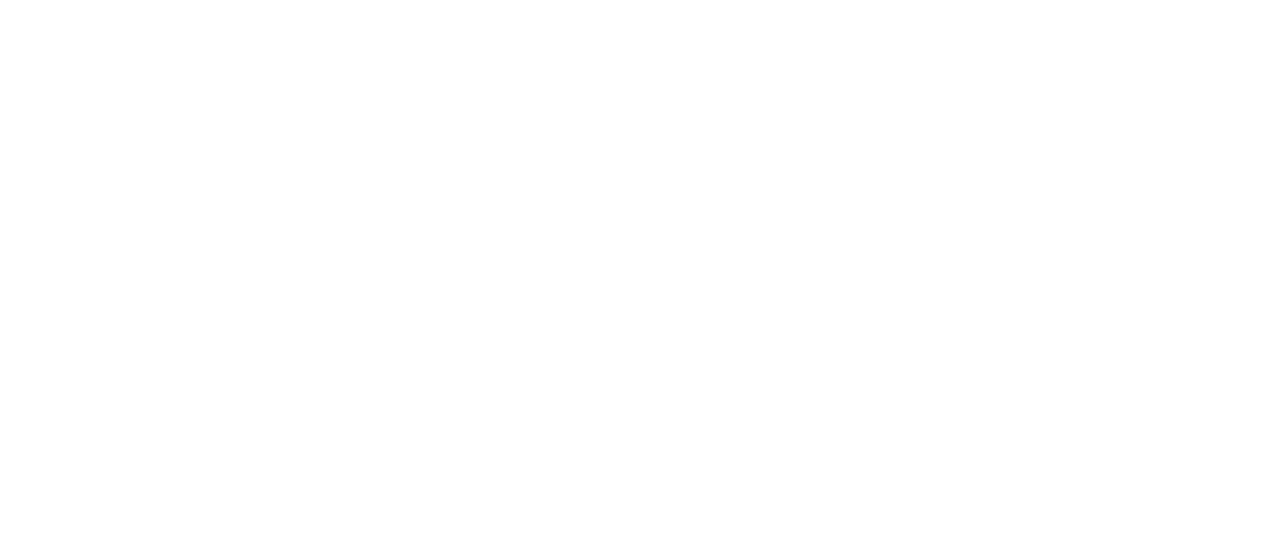 scroll, scrollTop: 0, scrollLeft: 0, axis: both 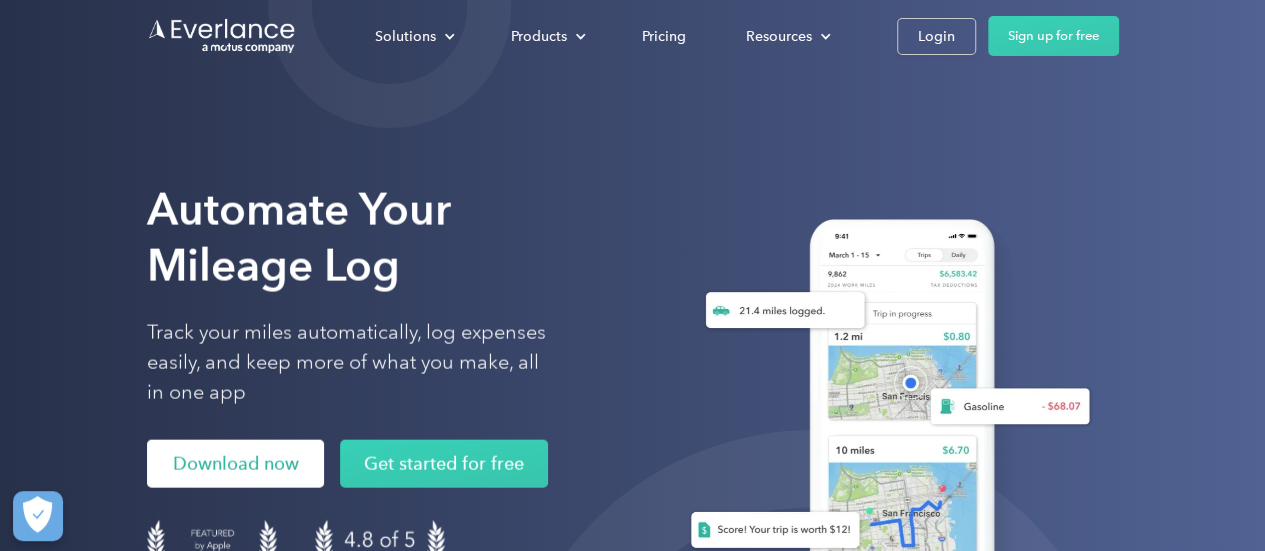click on "Download now" at bounding box center [235, 464] 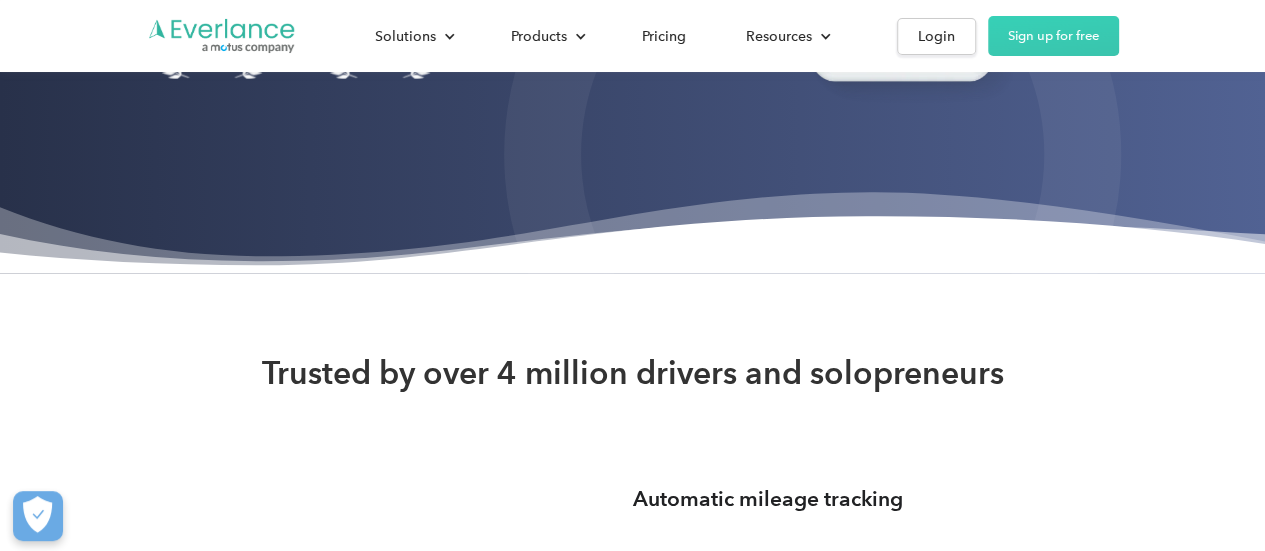 scroll, scrollTop: 641, scrollLeft: 0, axis: vertical 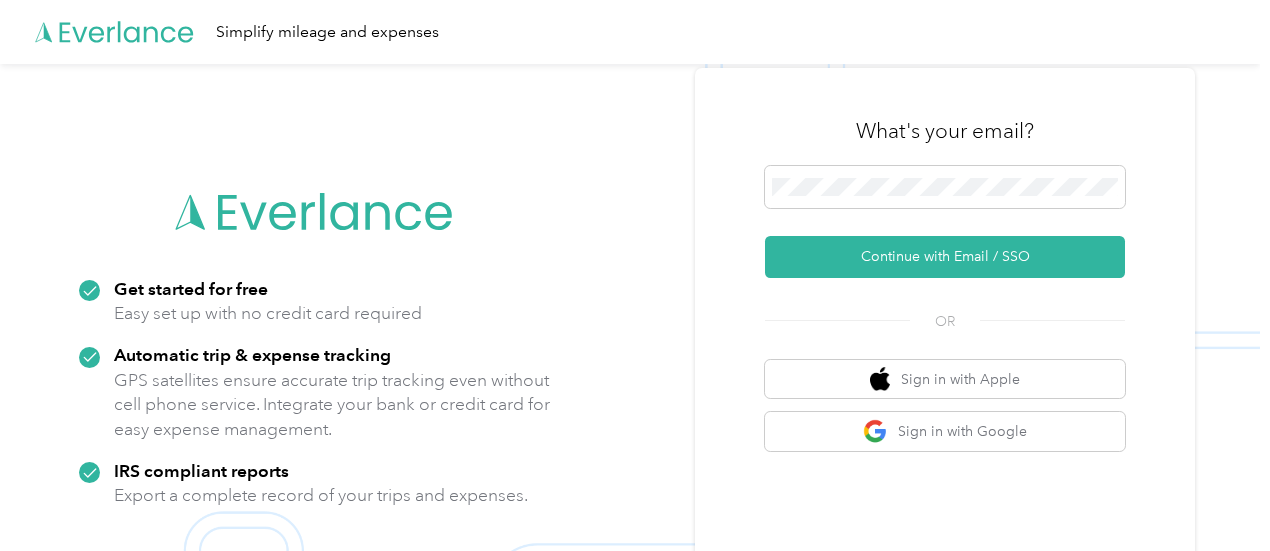 click on "What's your email? Continue with Email / SSO OR Sign in with Apple Sign in with Google By signing up, you agree to our   Terms and Conditions   and acknowledge that you have read our   Privacy Policy ." at bounding box center (945, 340) 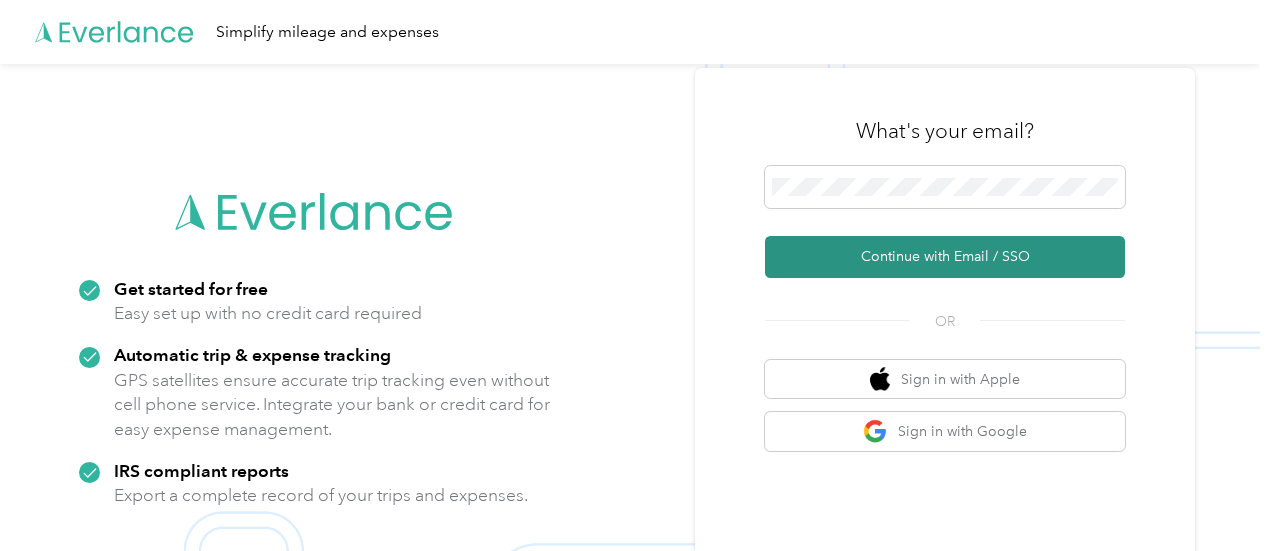 click on "Continue with Email / SSO" at bounding box center [945, 257] 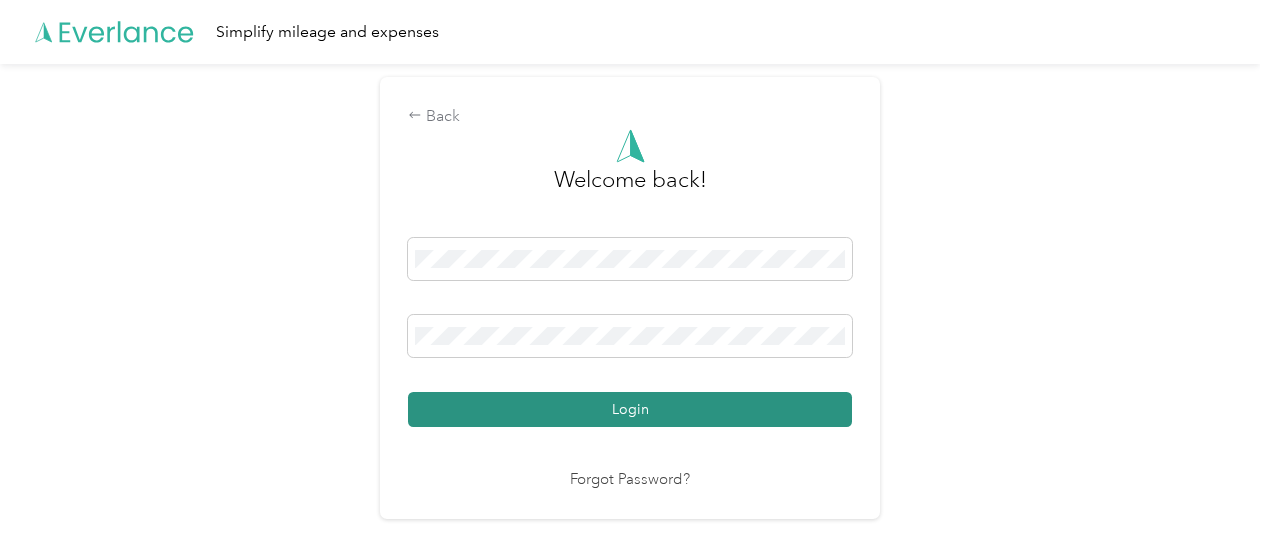 click on "Login" at bounding box center (630, 409) 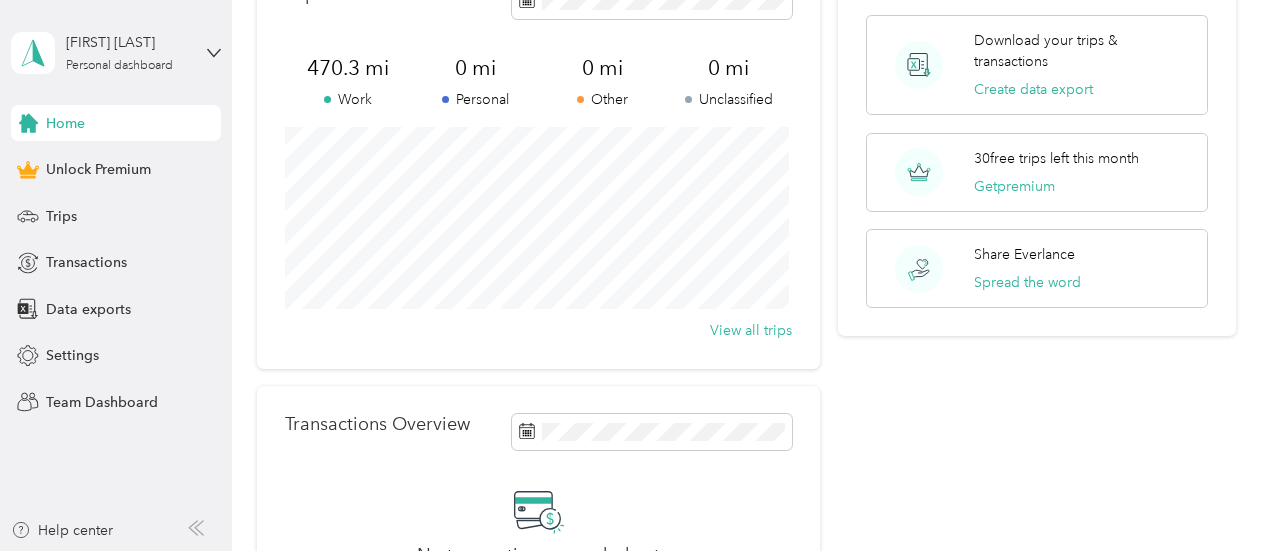 scroll, scrollTop: 0, scrollLeft: 0, axis: both 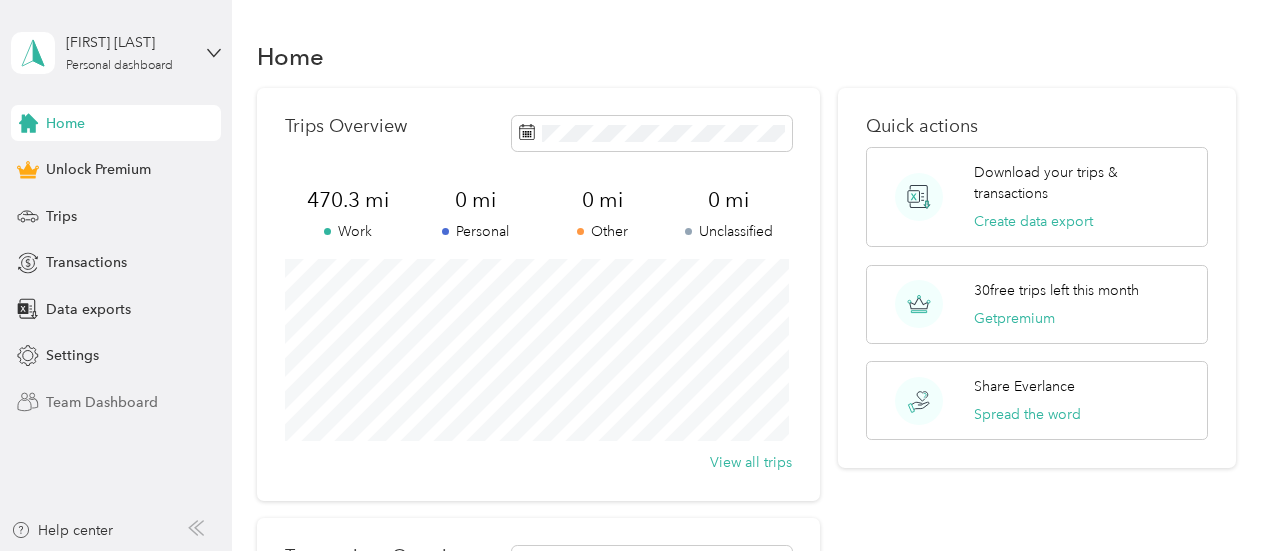 click on "Team Dashboard" at bounding box center (102, 402) 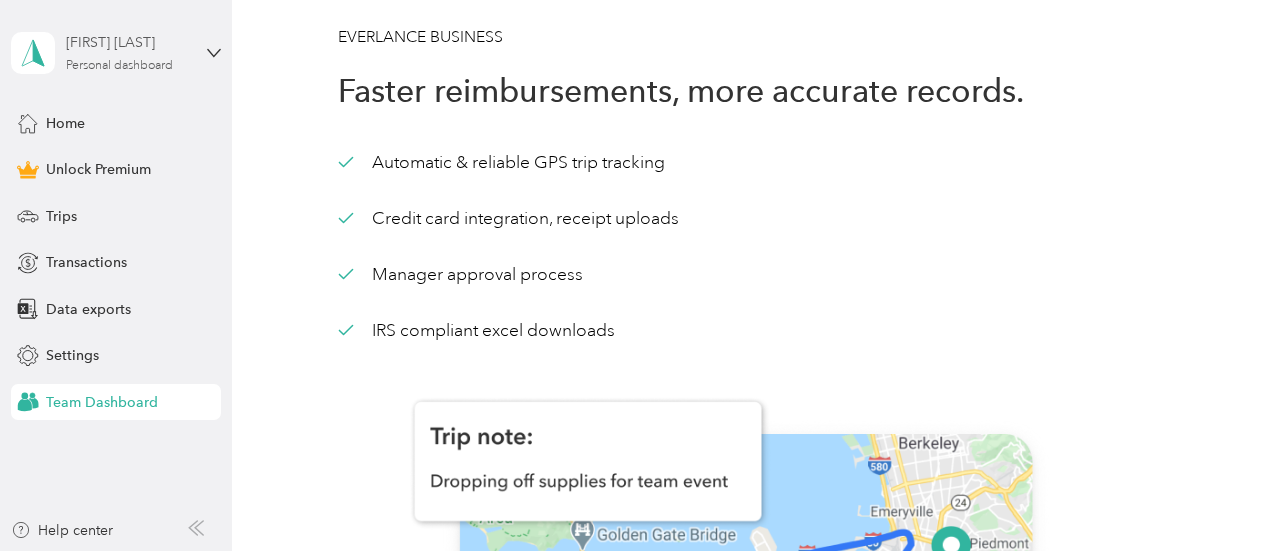 click on "Personal dashboard" at bounding box center [119, 66] 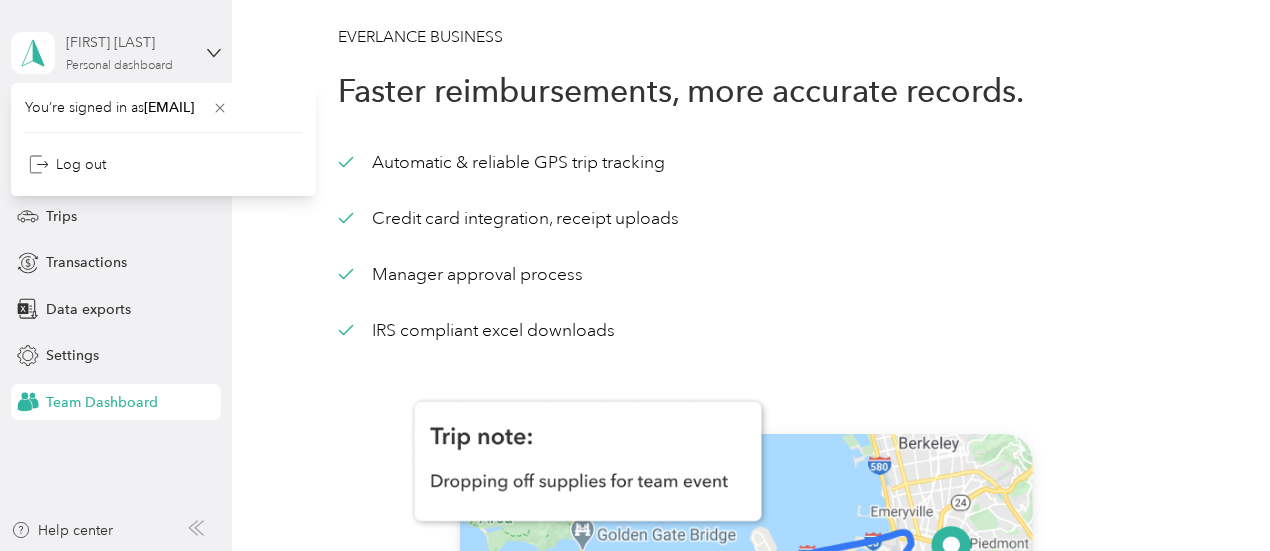 click on "Personal dashboard" at bounding box center [119, 66] 